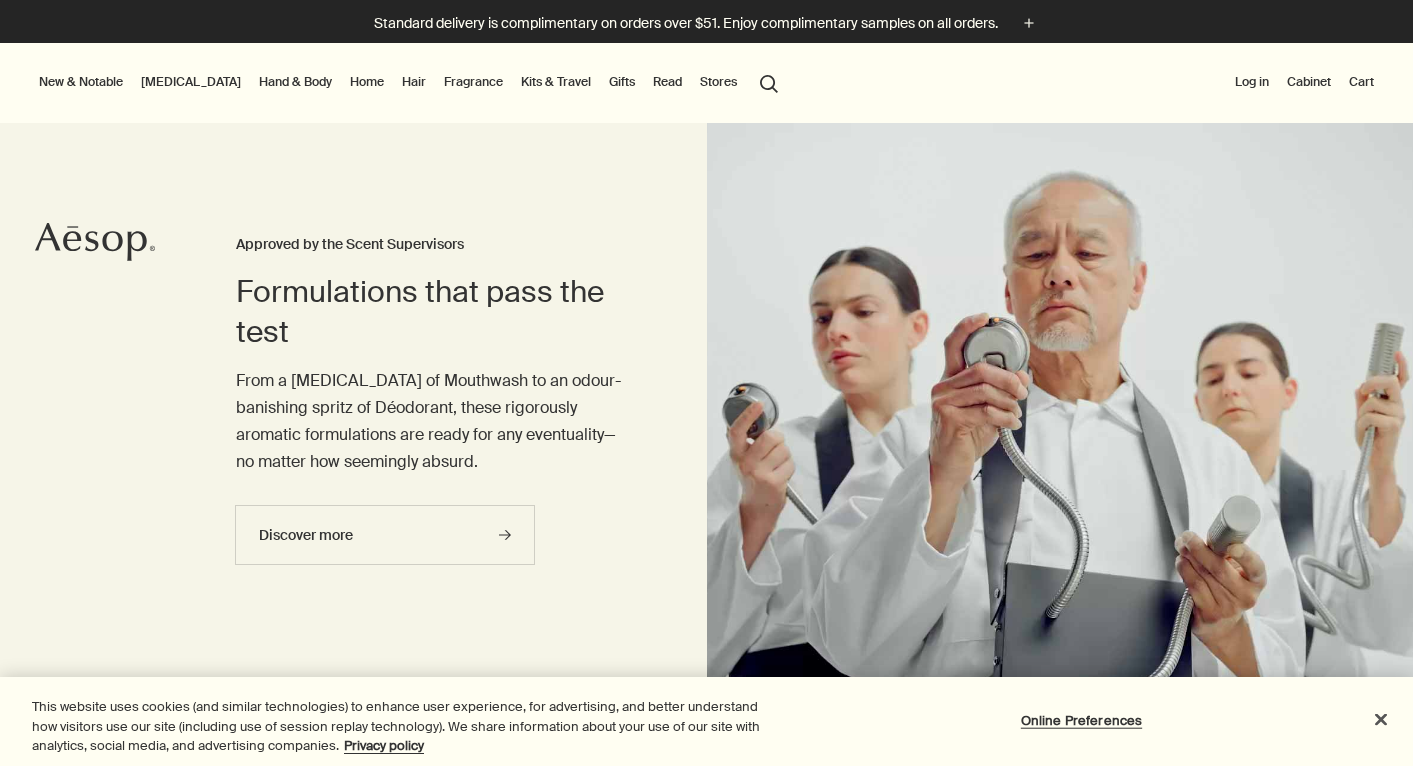 scroll, scrollTop: 0, scrollLeft: 0, axis: both 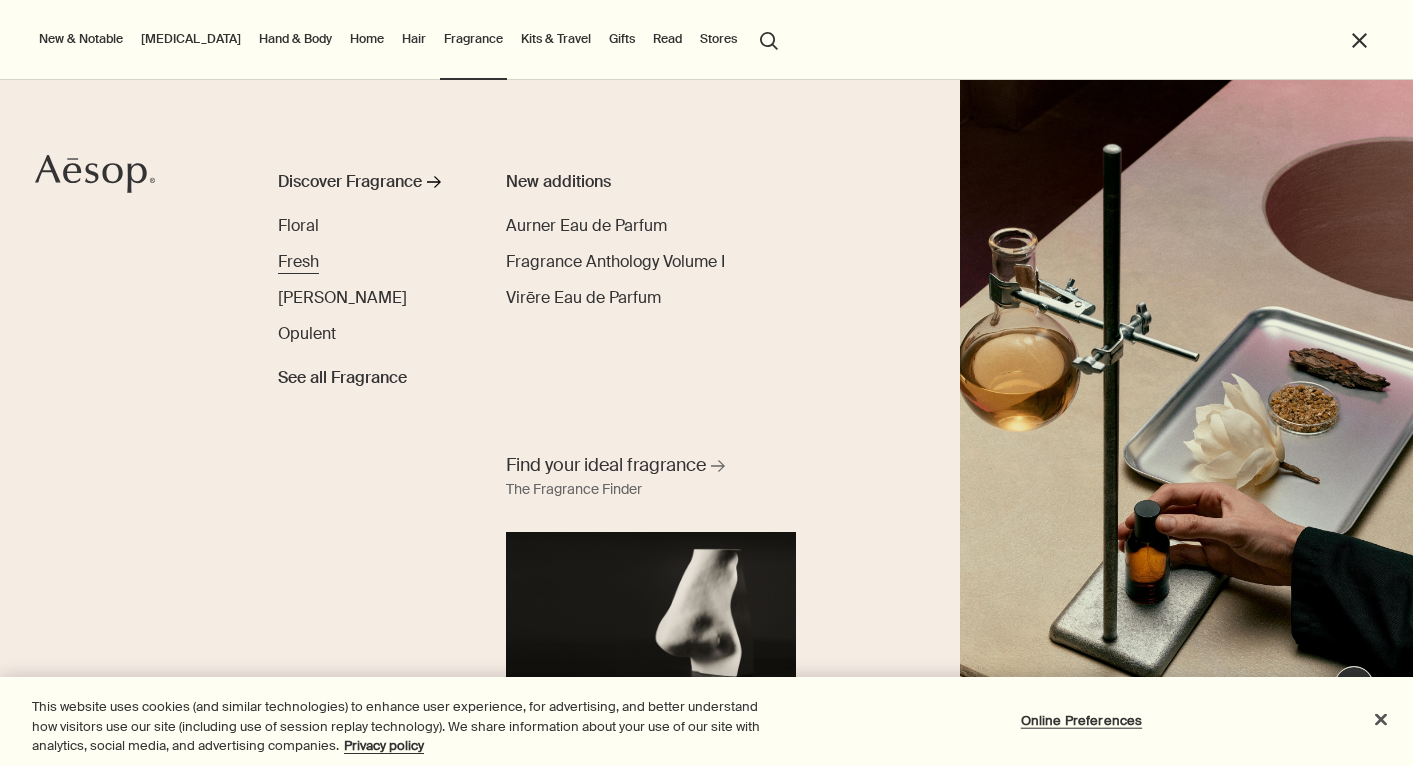 click on "Fresh" at bounding box center [298, 261] 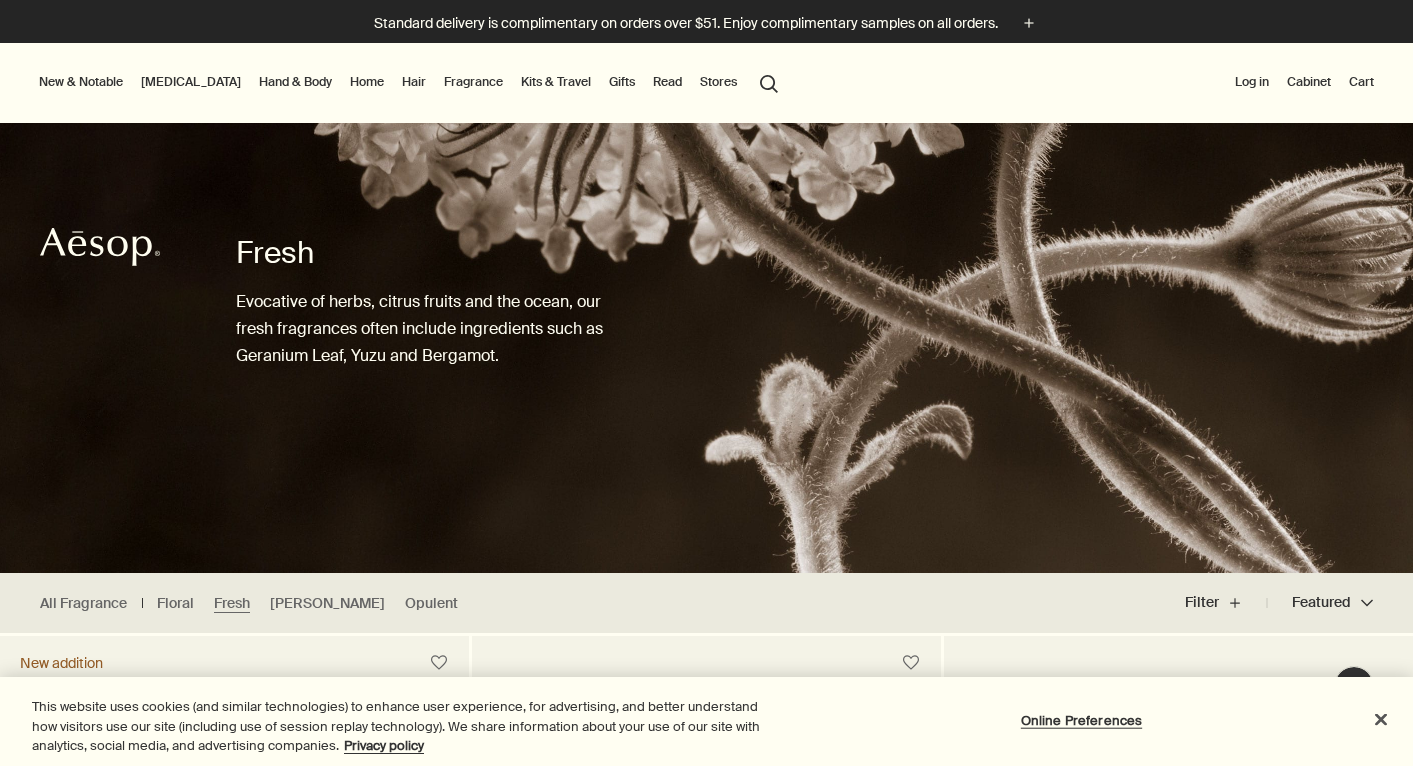scroll, scrollTop: 0, scrollLeft: 0, axis: both 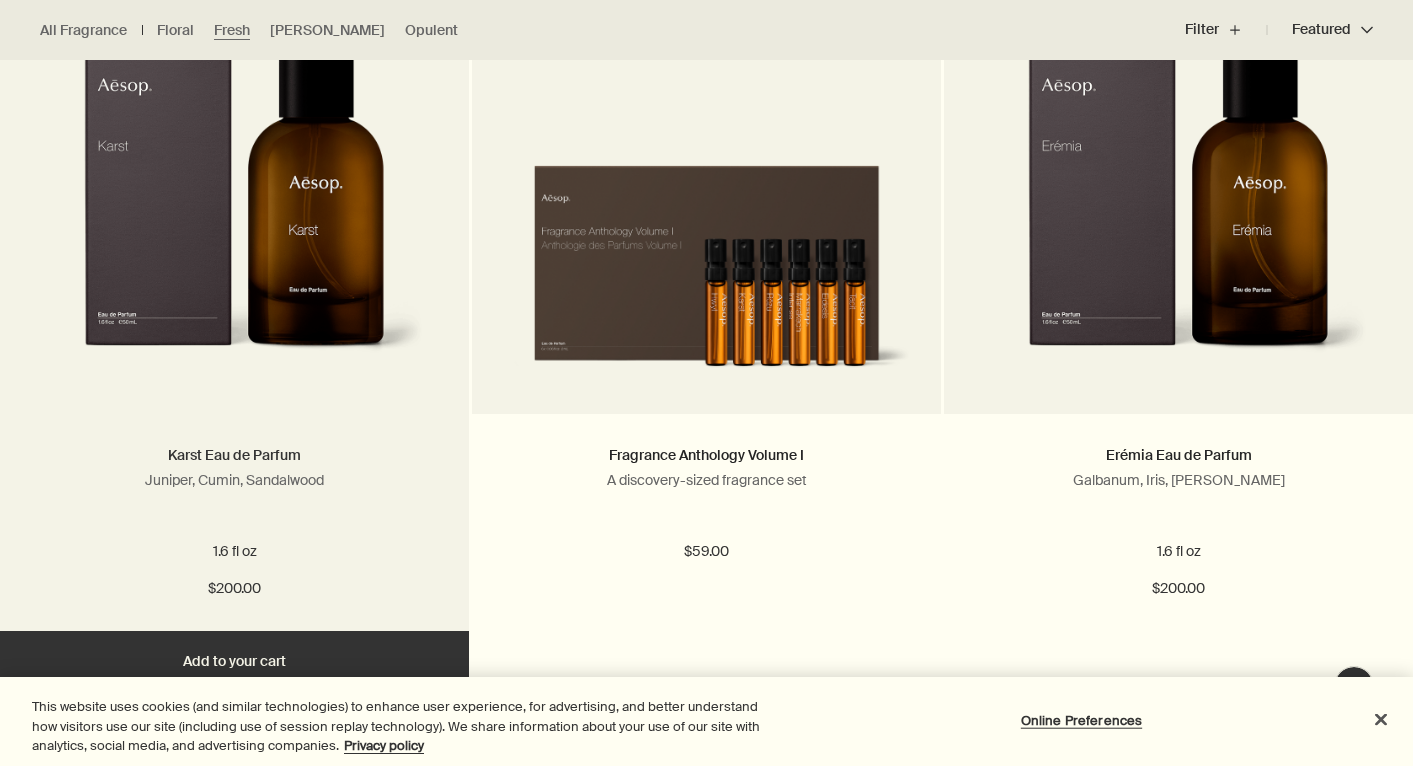 click on "Karst Eau de Parfum" at bounding box center [234, 455] 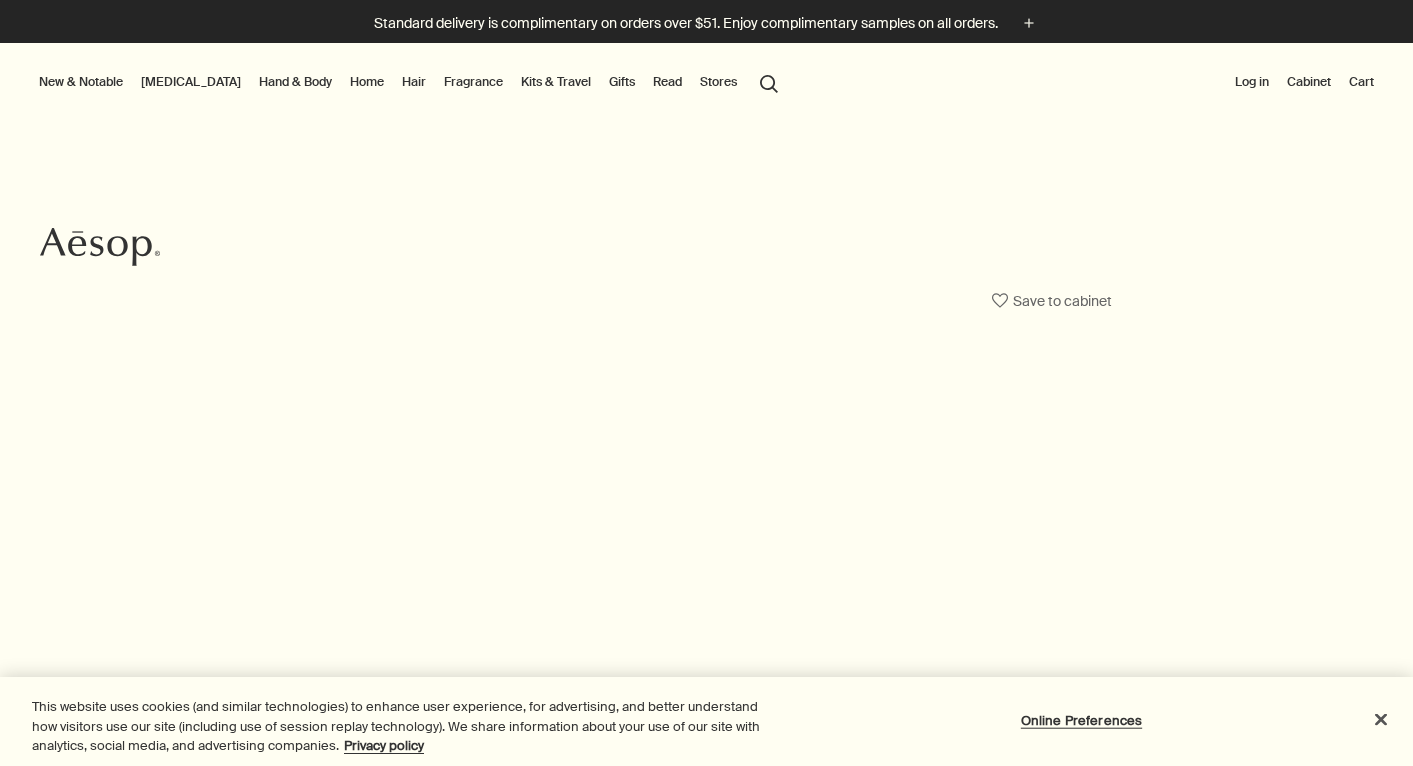 scroll, scrollTop: 0, scrollLeft: 0, axis: both 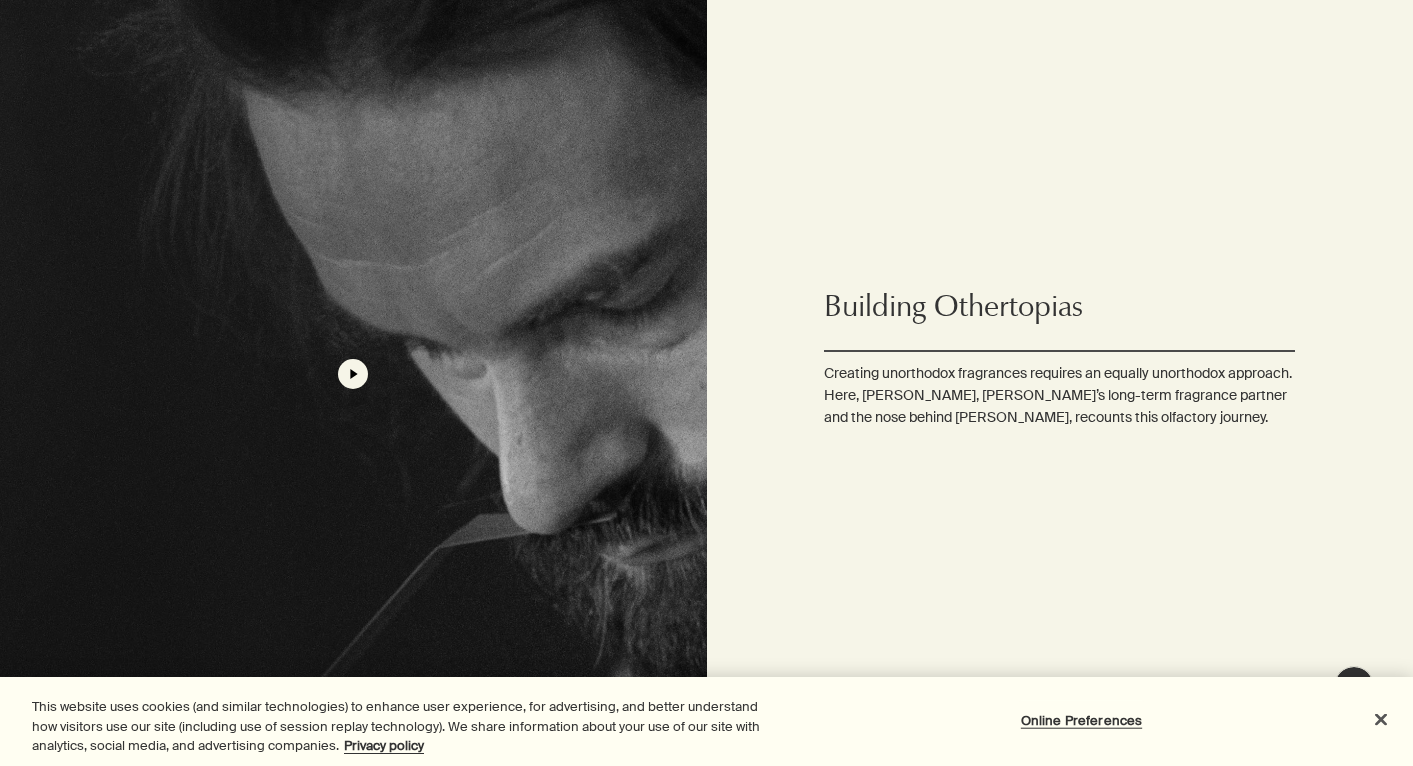 click on "play" at bounding box center (353, 374) 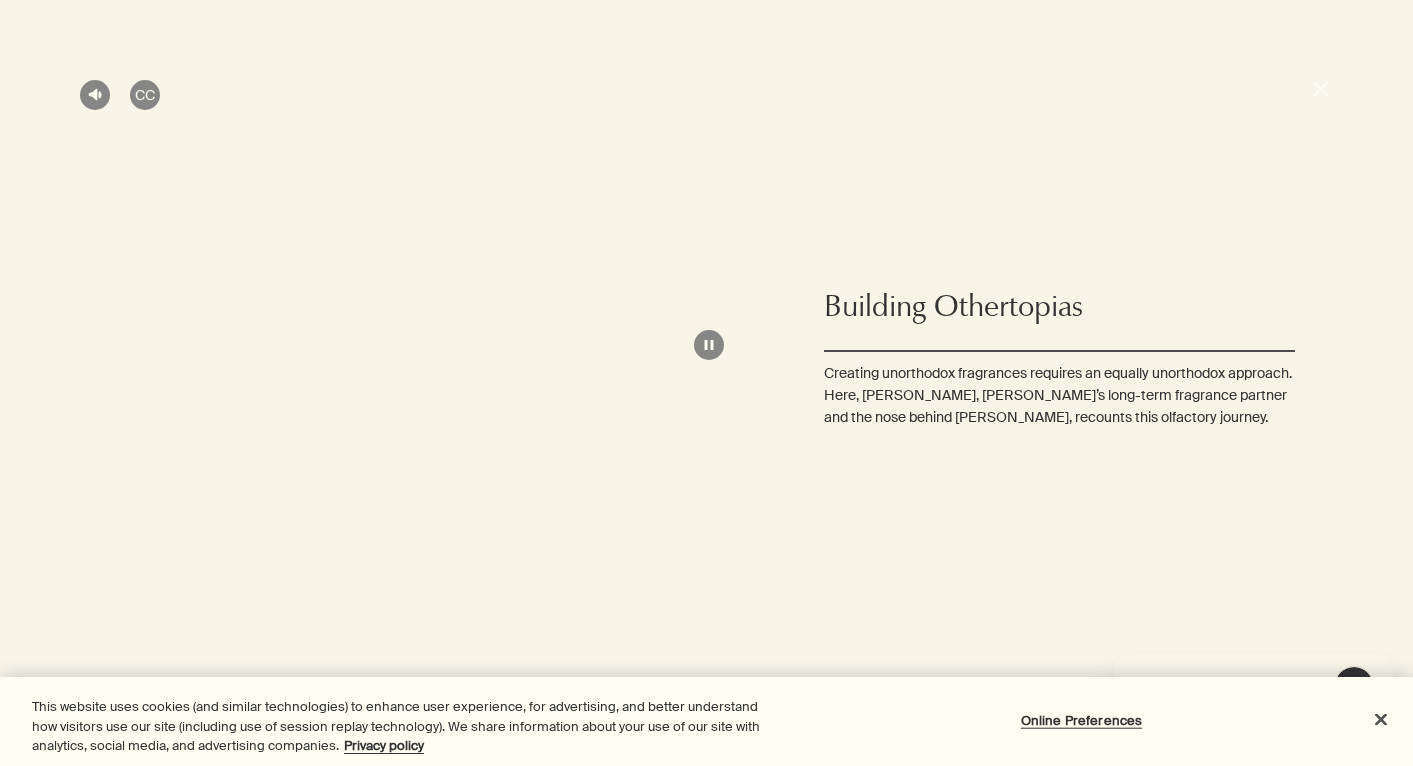 scroll, scrollTop: 0, scrollLeft: 0, axis: both 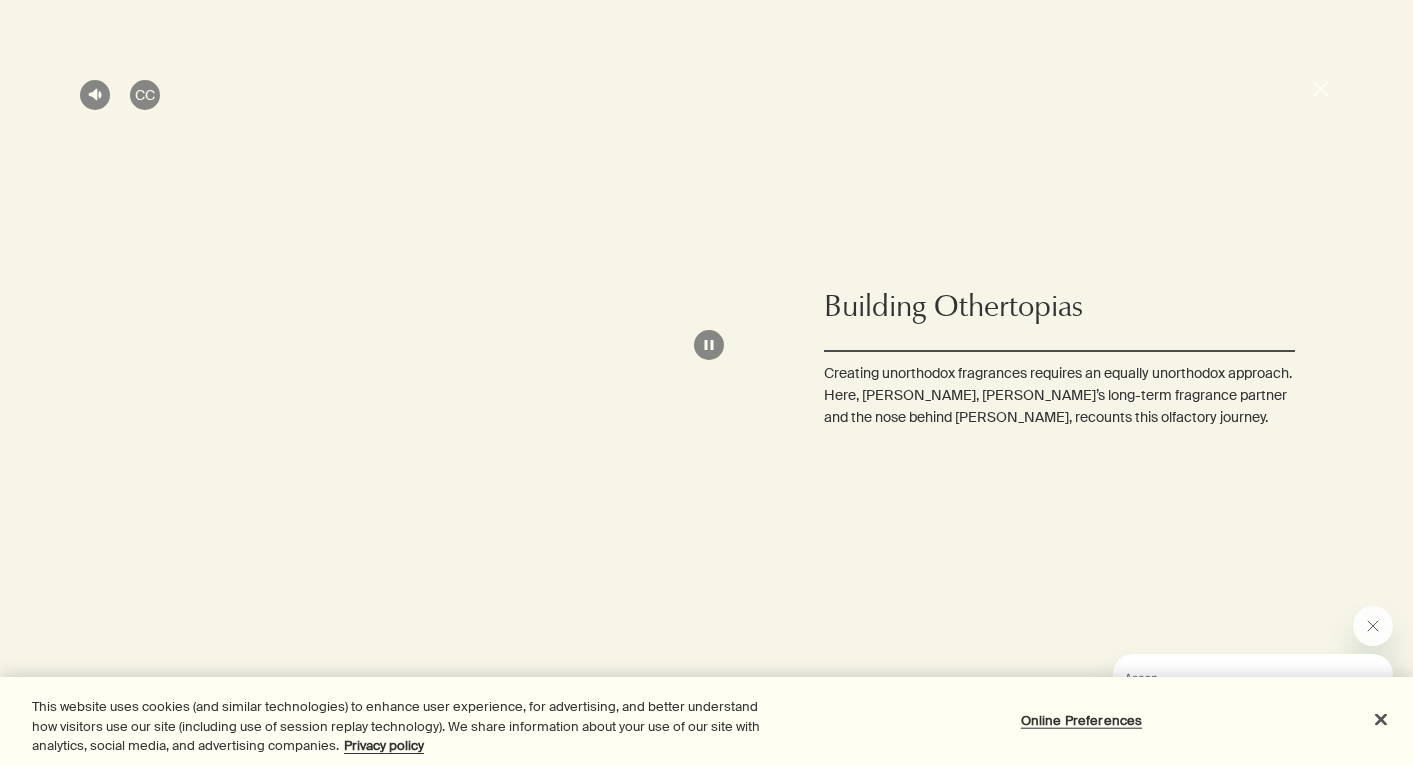 click on "unmuted CC close pause" at bounding box center [706, 383] 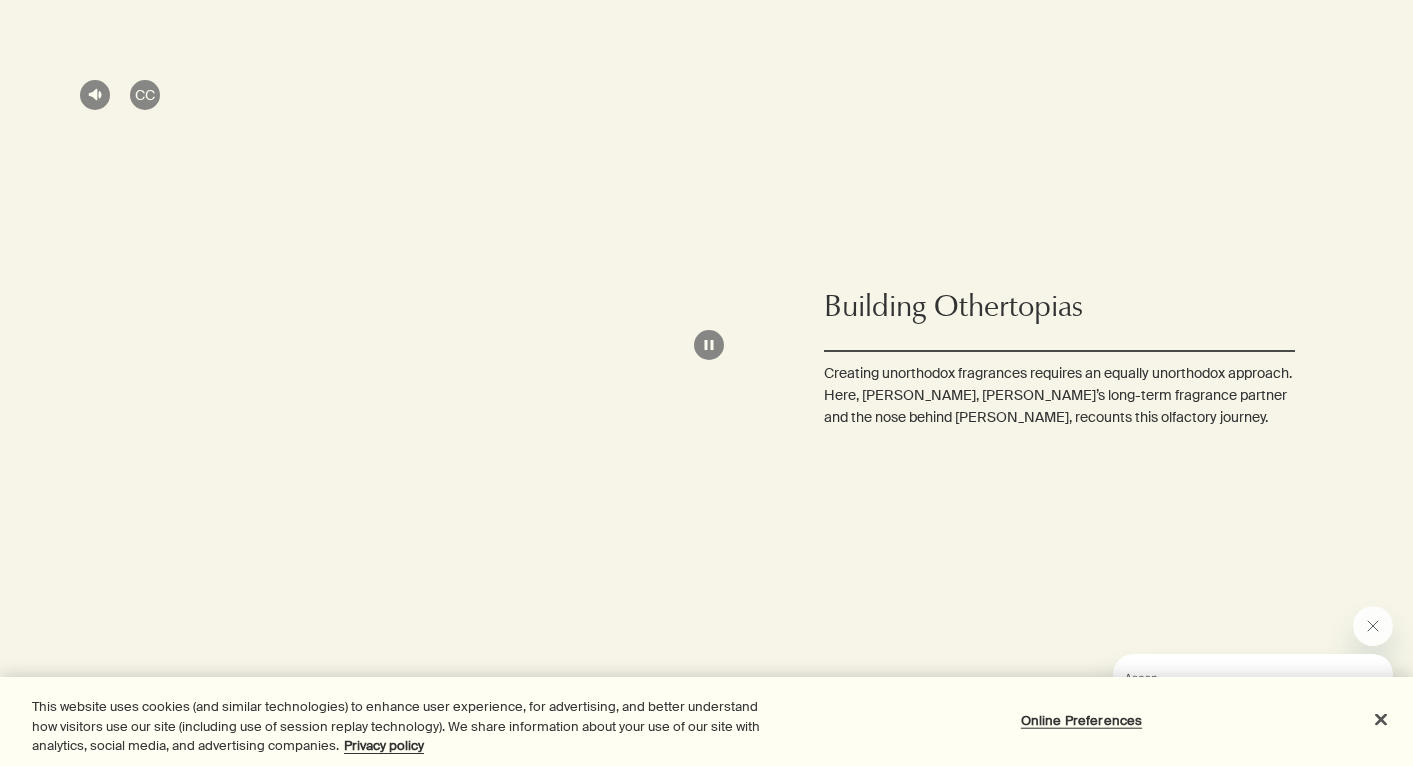 click on "close" at bounding box center [1323, 92] 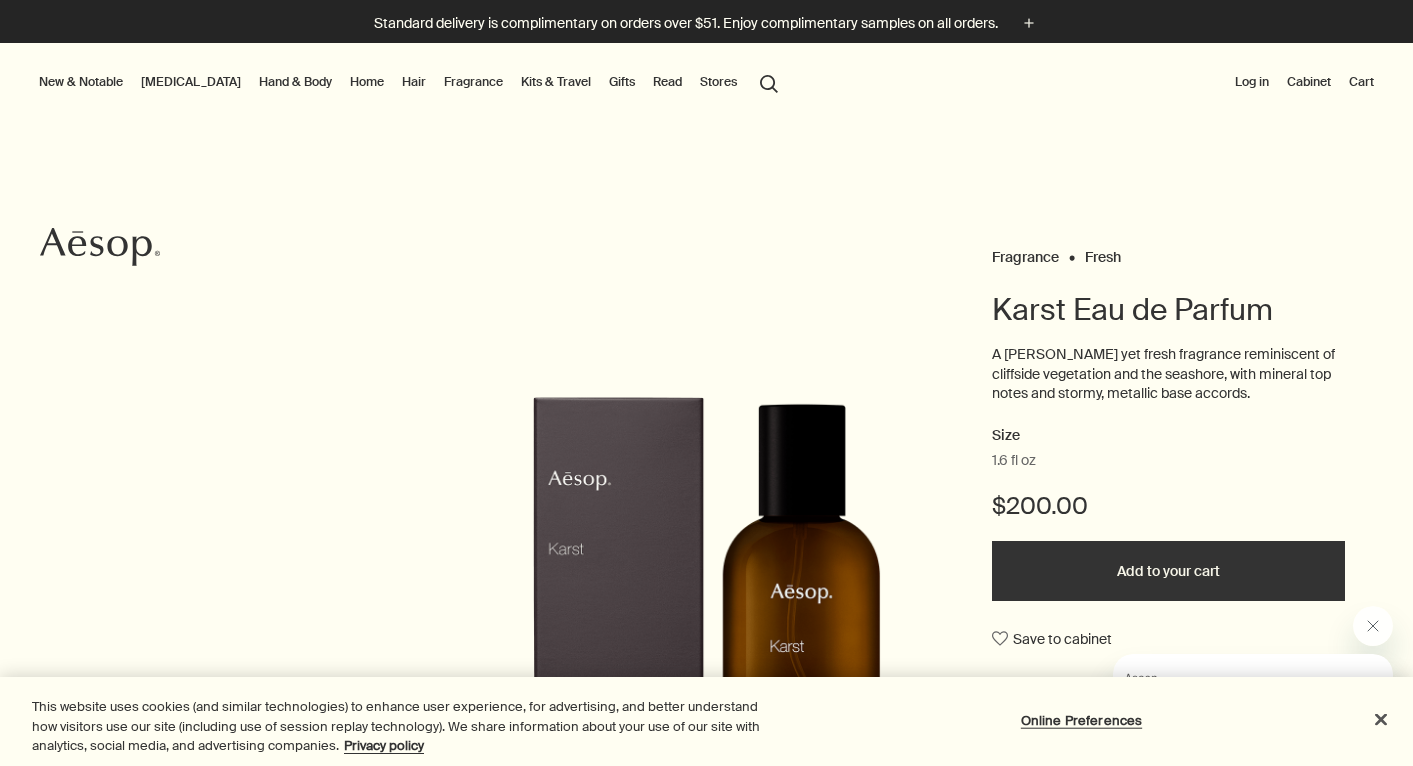 scroll, scrollTop: 0, scrollLeft: 0, axis: both 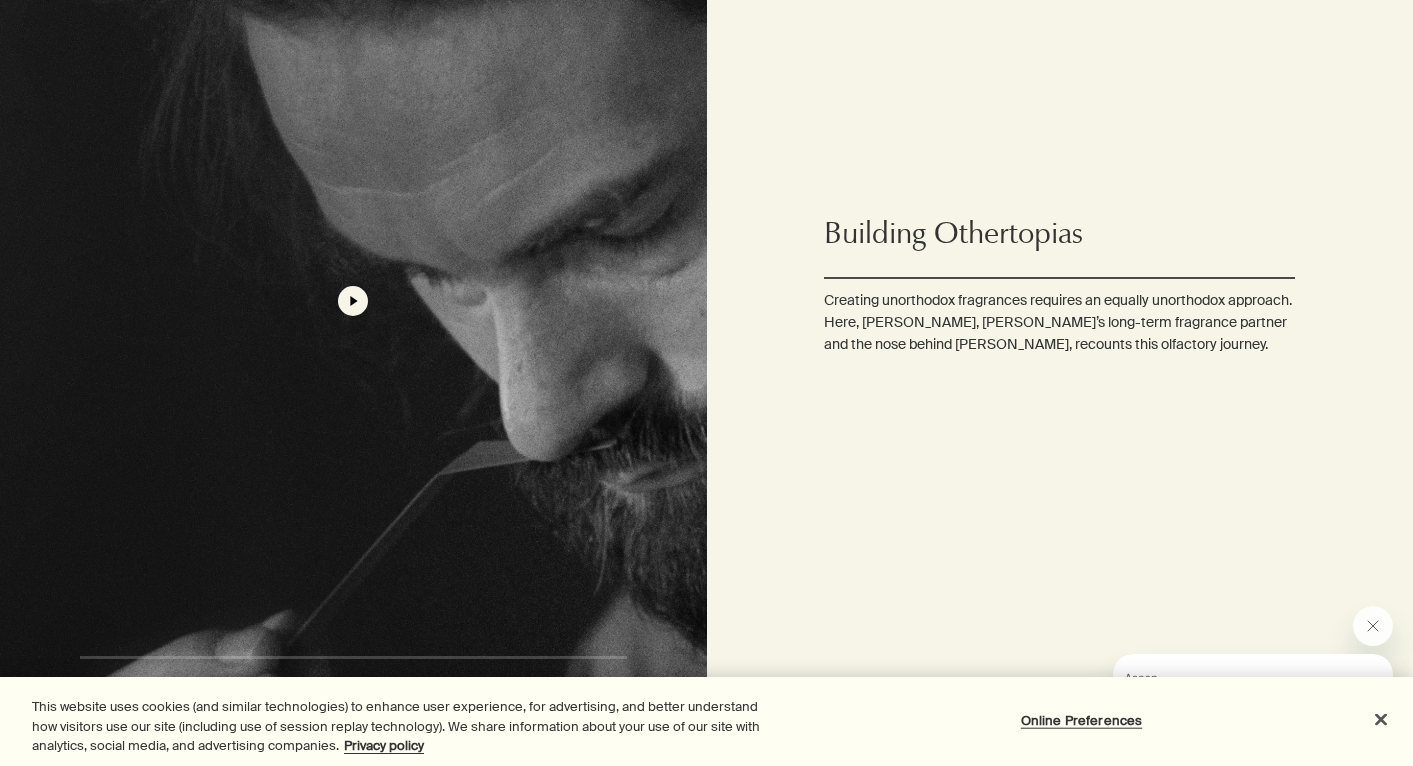 click on "play" at bounding box center [353, 301] 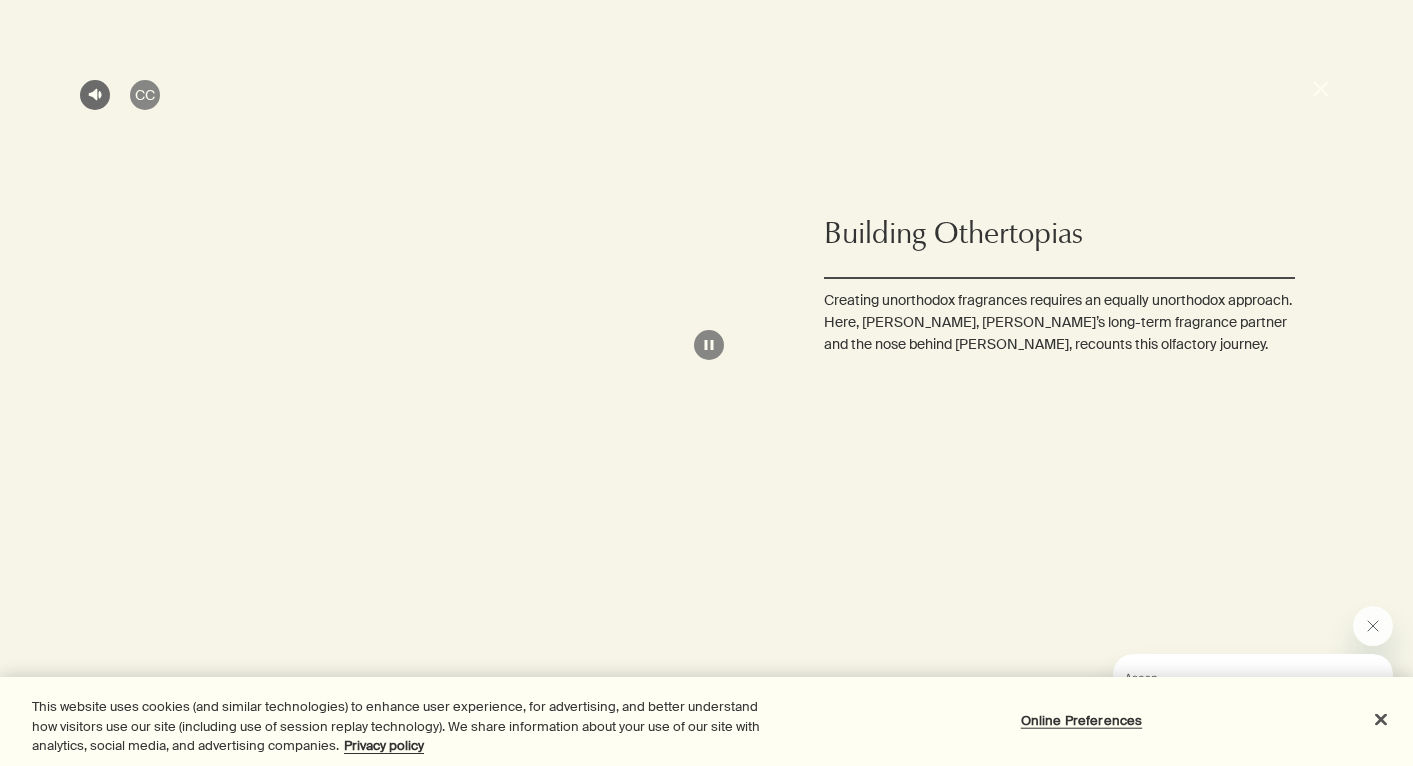 click on "unmuted" at bounding box center (95, 95) 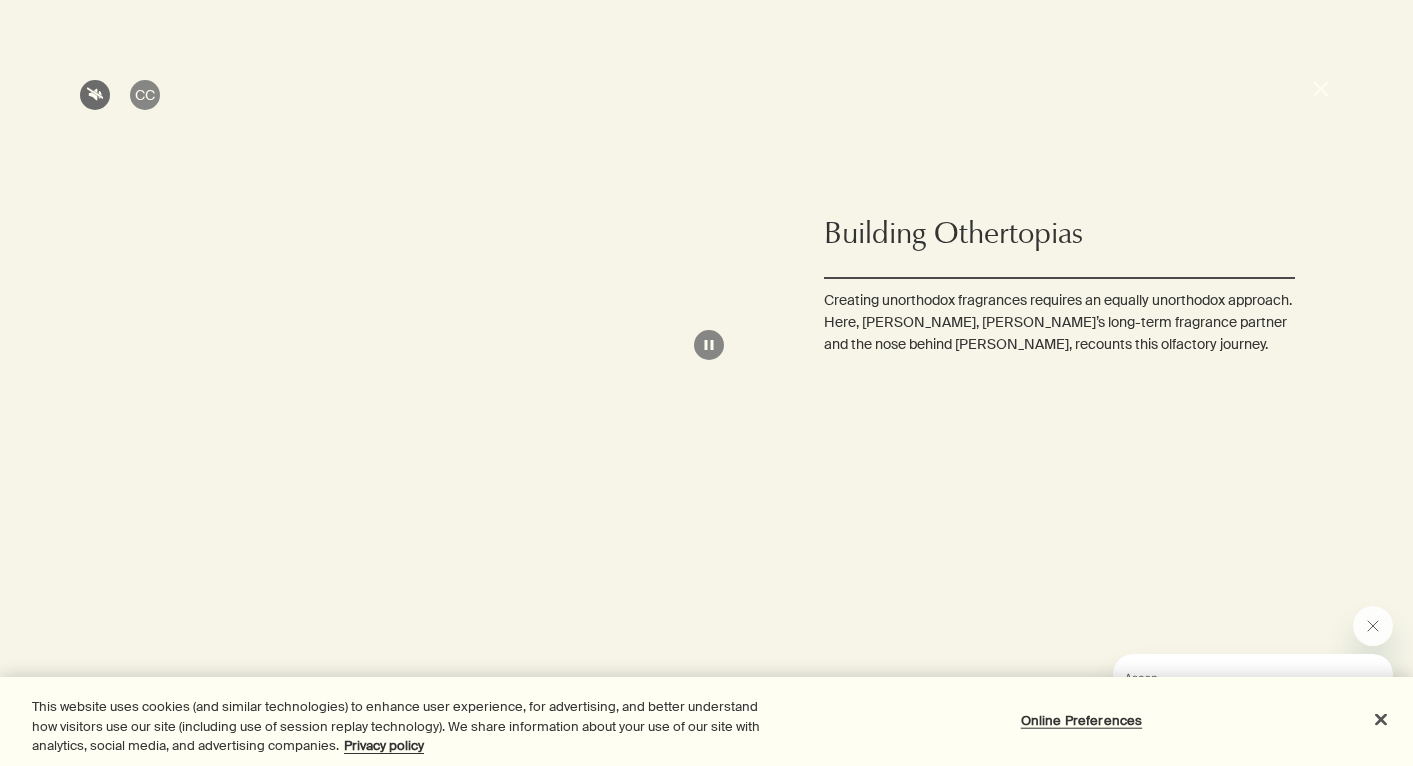 click on "muted" at bounding box center [95, 95] 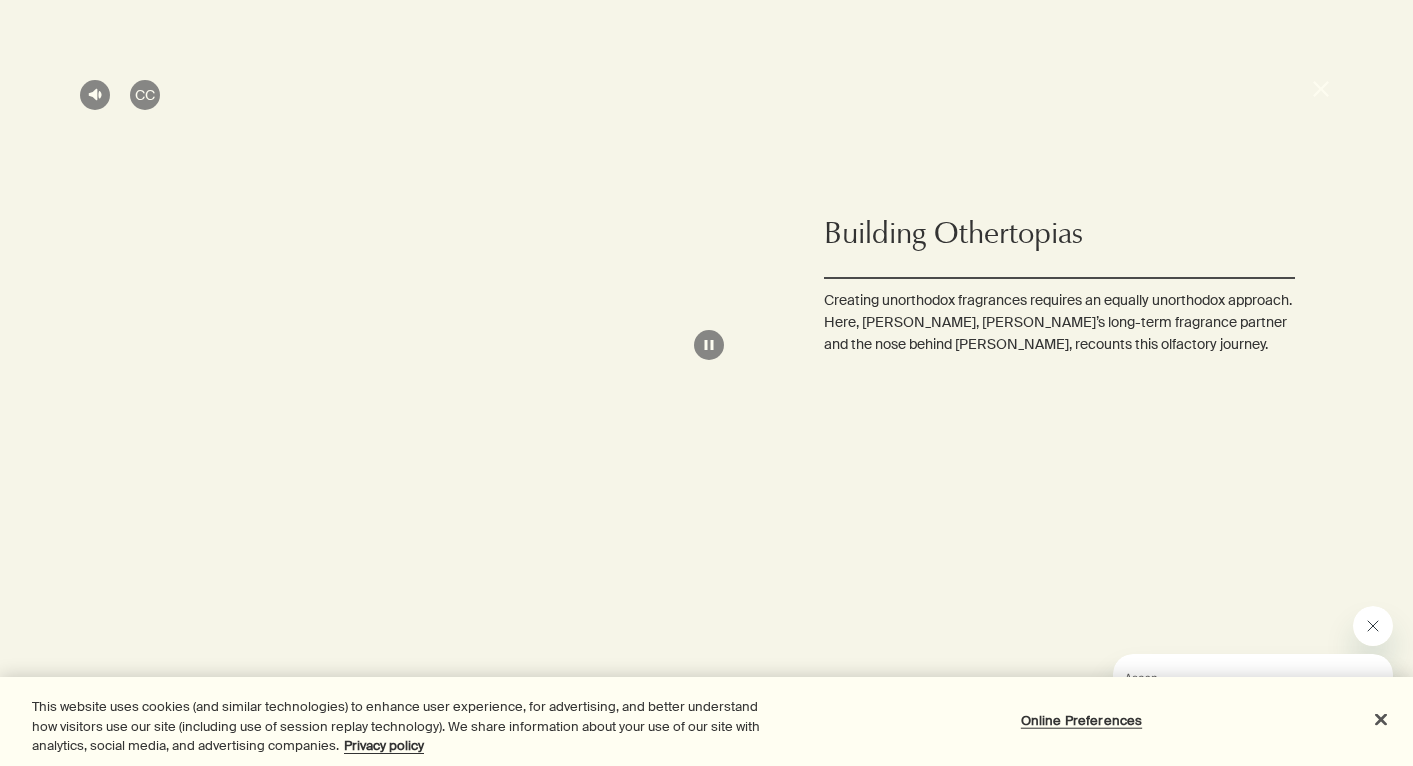 click 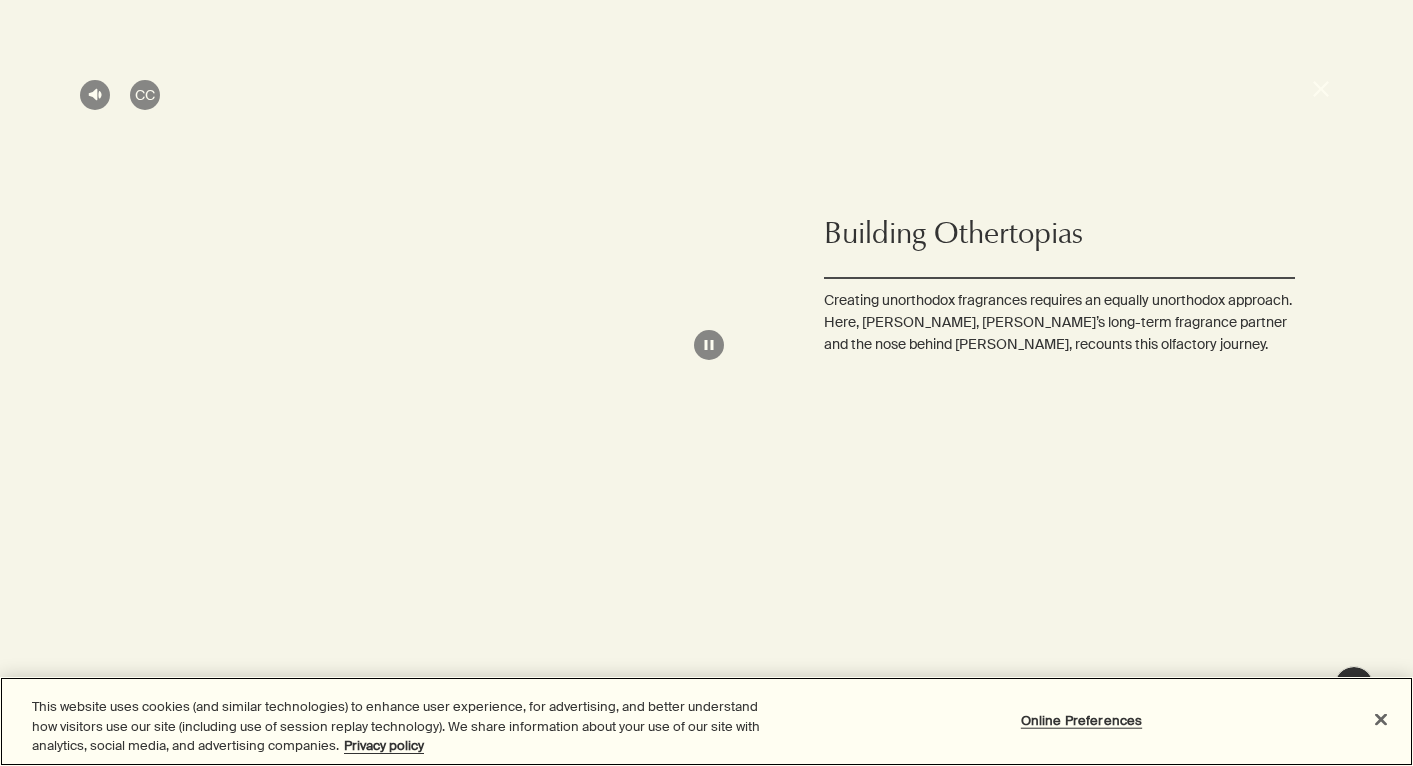 click at bounding box center [1381, 719] 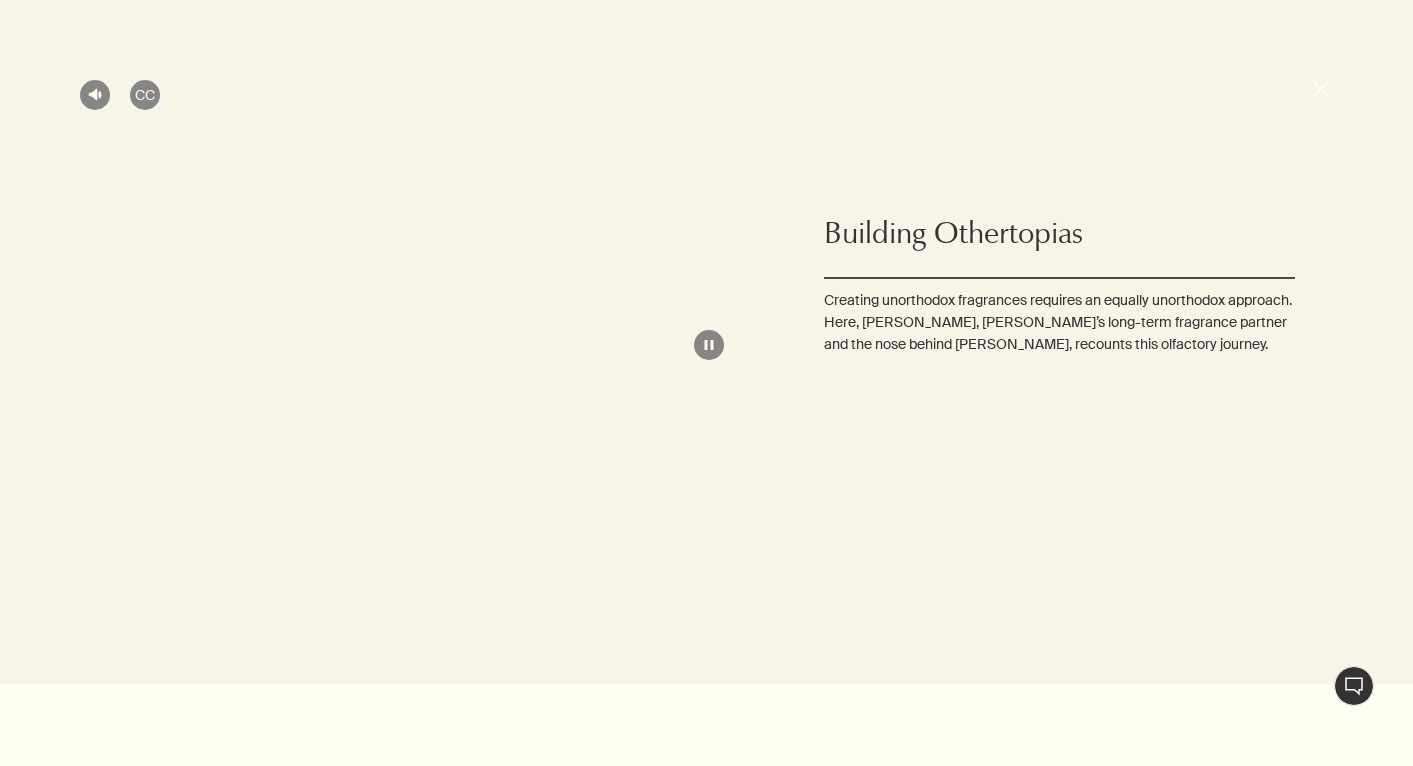 click on "unmuted CC close pause" at bounding box center (706, 383) 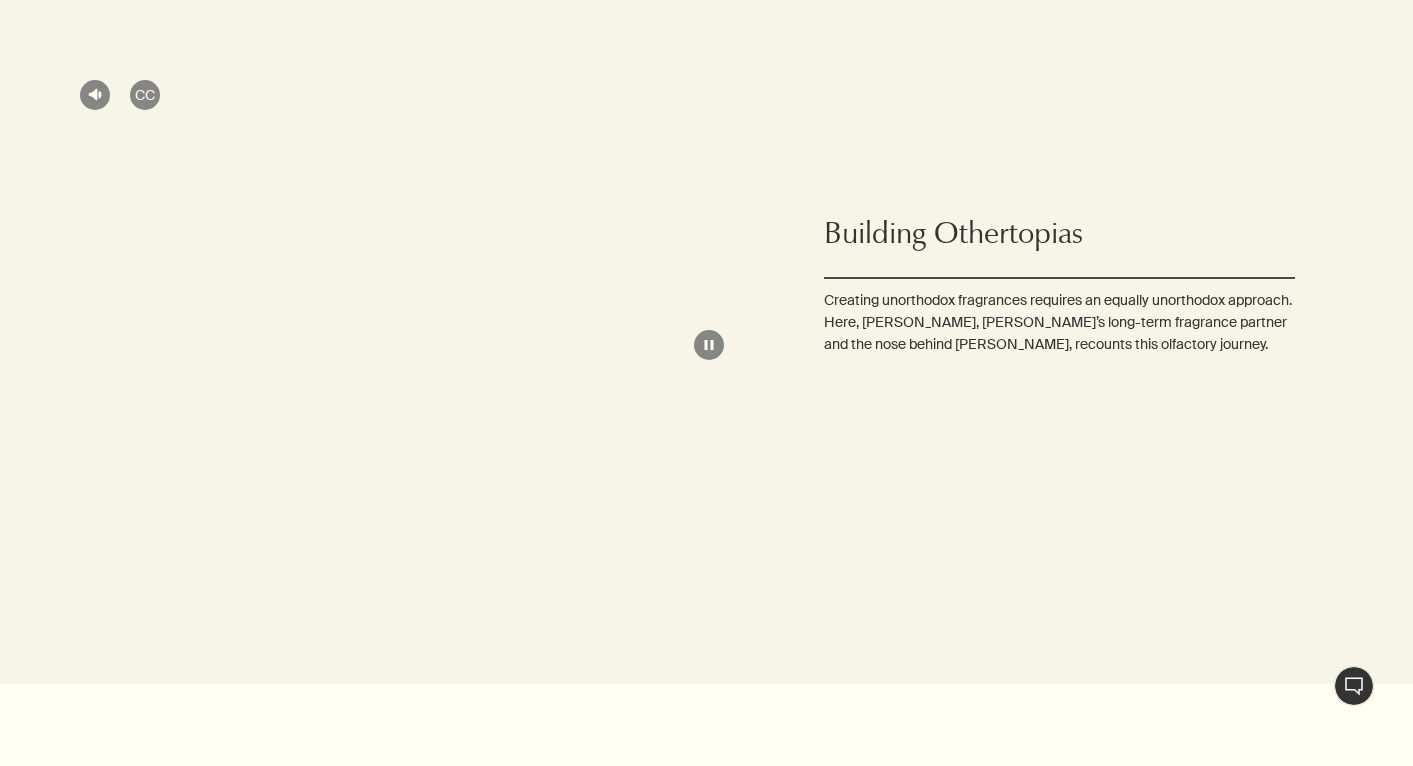 click on "close" at bounding box center [1323, 92] 